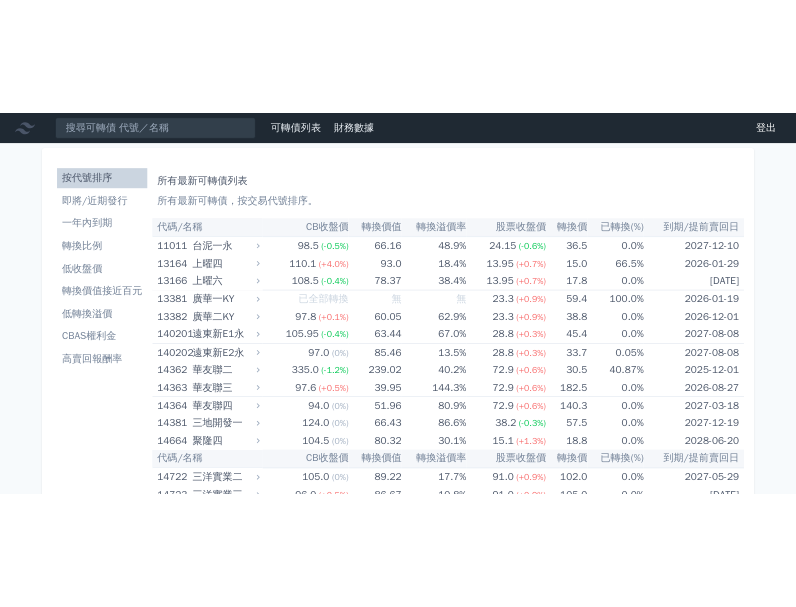 scroll, scrollTop: 0, scrollLeft: 0, axis: both 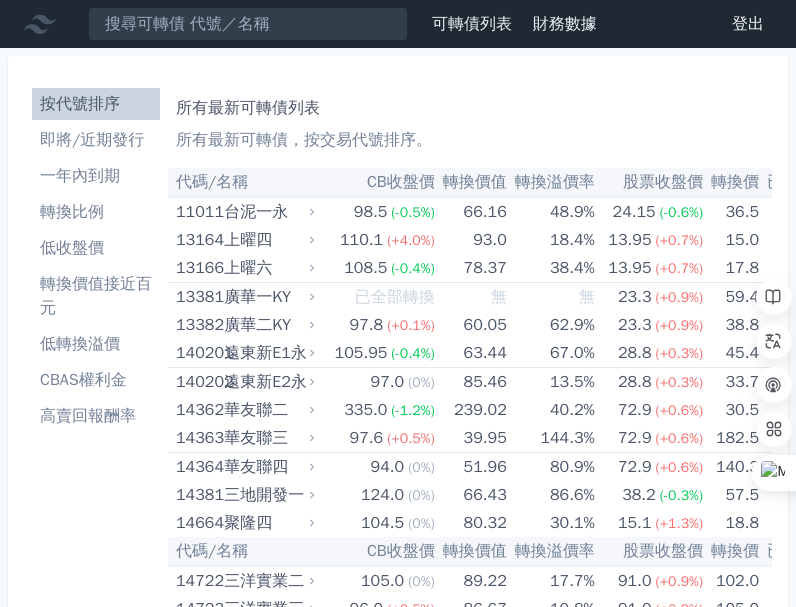click on "代碼/名稱" at bounding box center (243, 182) 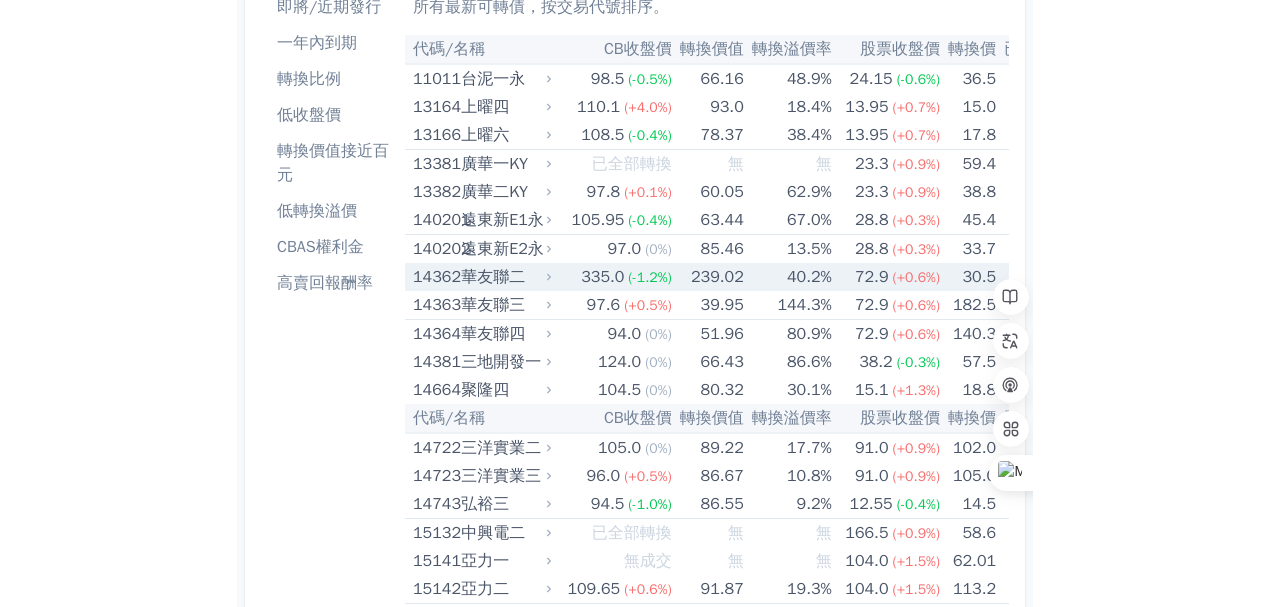 scroll, scrollTop: 0, scrollLeft: 0, axis: both 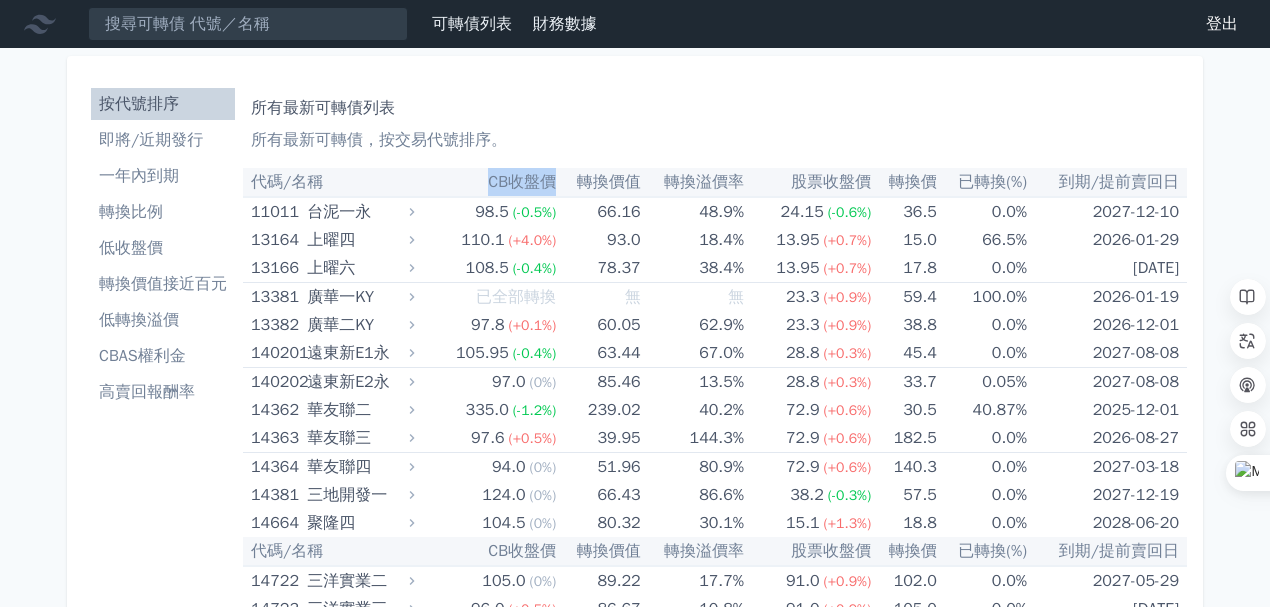 drag, startPoint x: 480, startPoint y: 181, endPoint x: 566, endPoint y: 177, distance: 86.09297 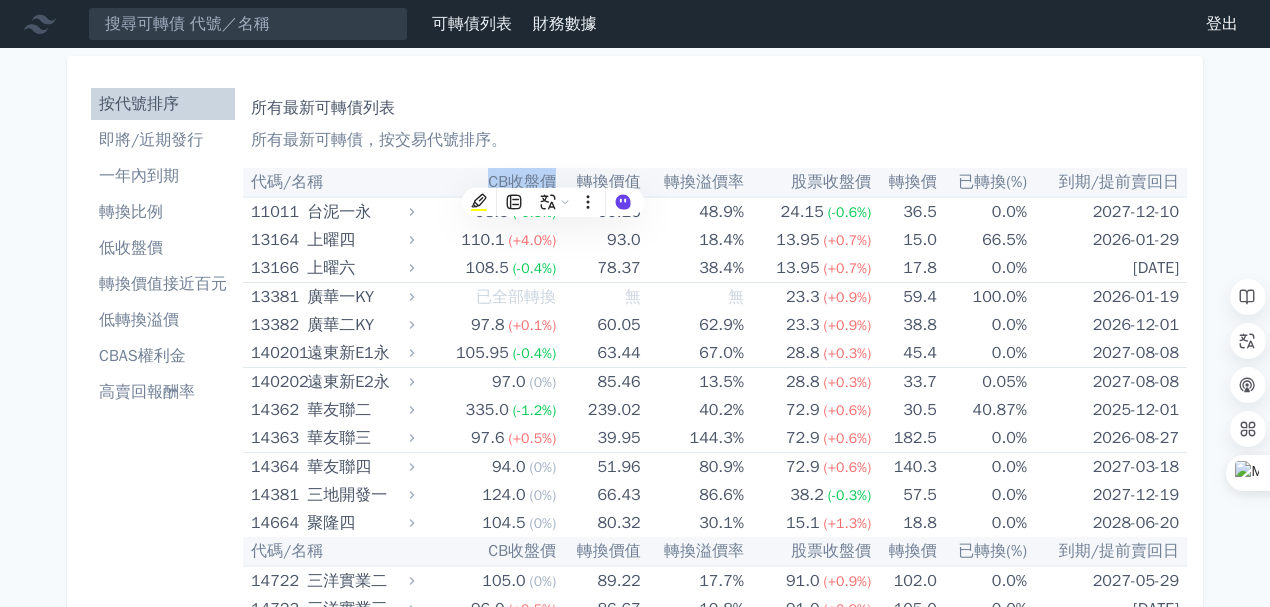 copy on "CB收盤價" 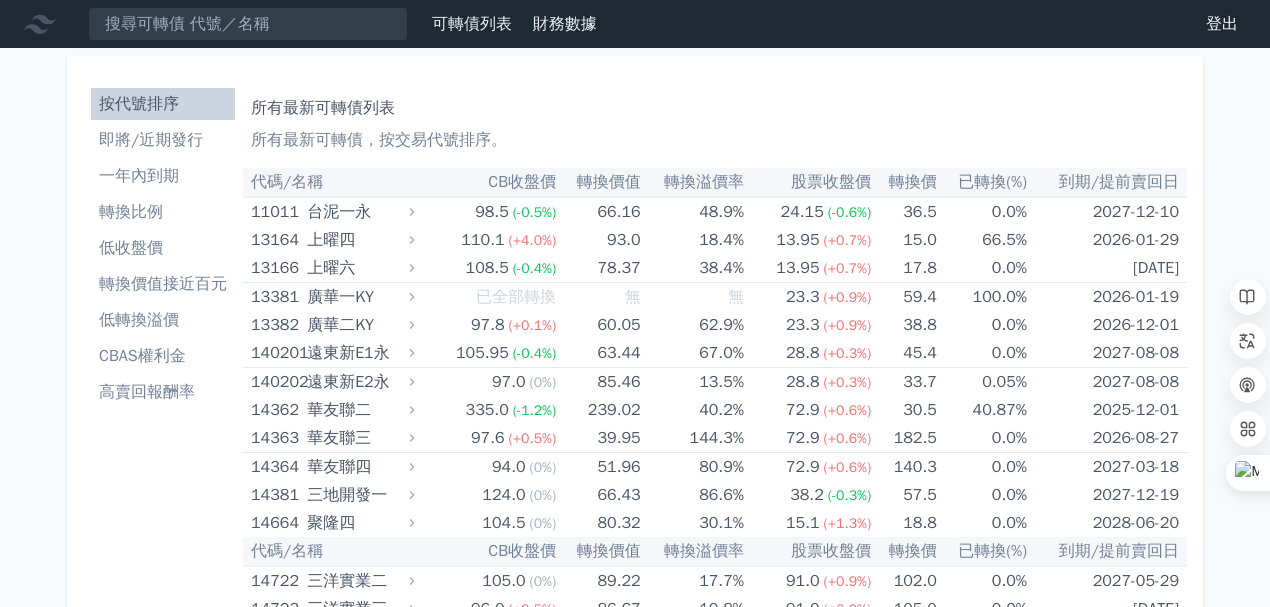 click on "轉換價值" at bounding box center [598, 182] 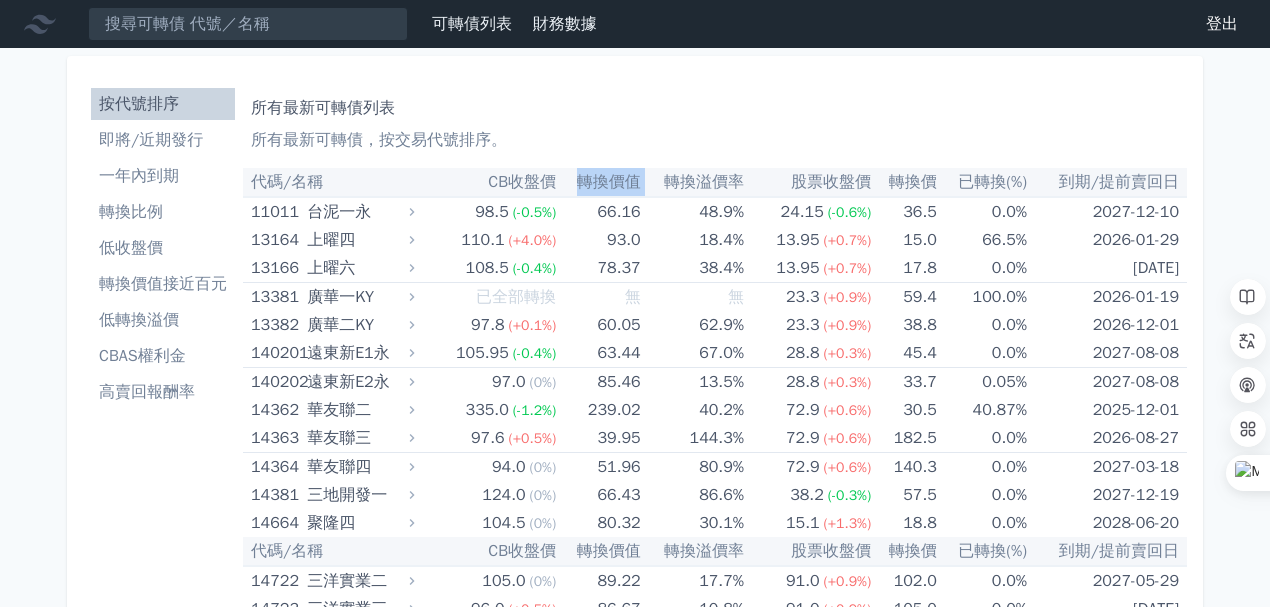 drag, startPoint x: 632, startPoint y: 185, endPoint x: 873, endPoint y: 268, distance: 254.89214 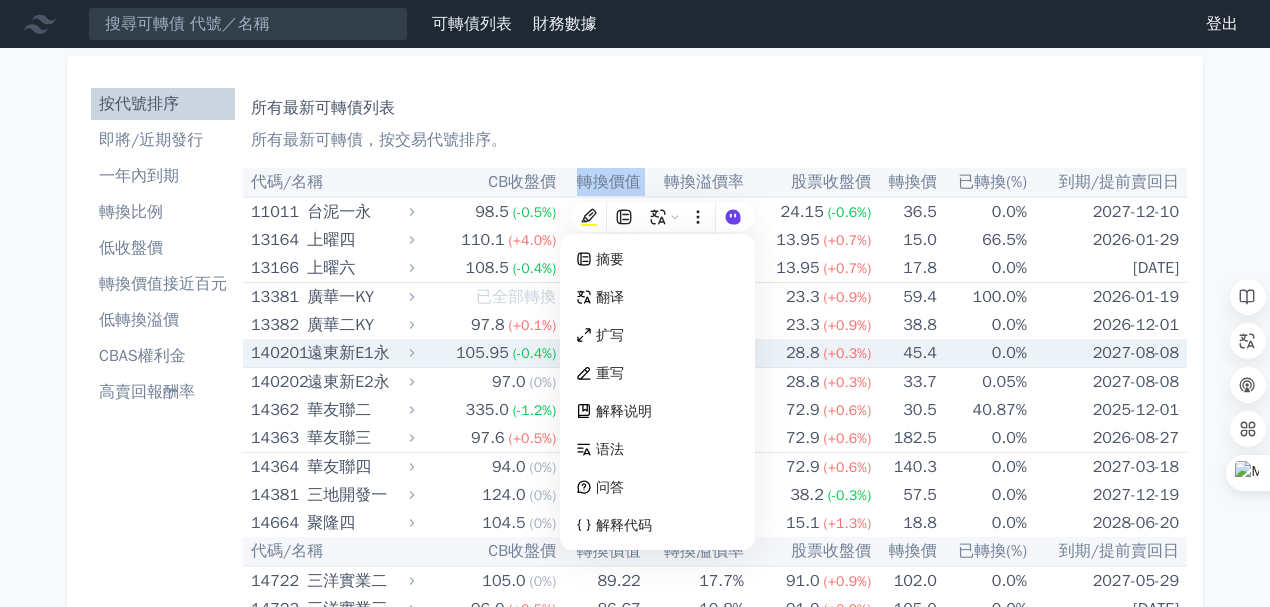 copy on "轉換價值" 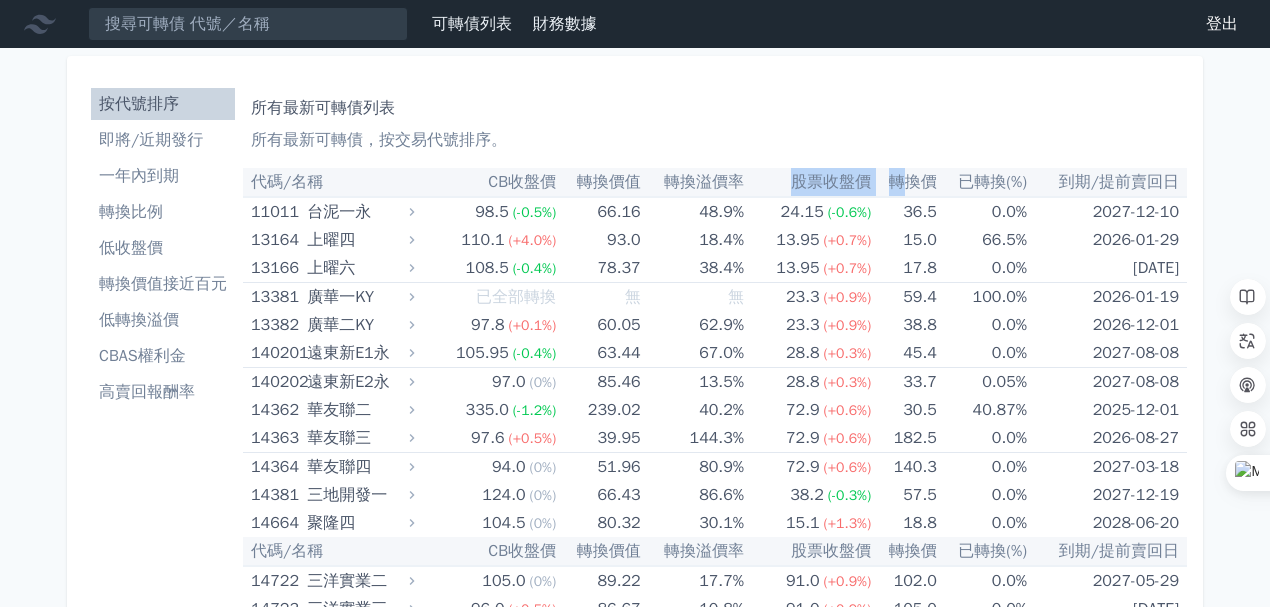 drag, startPoint x: 790, startPoint y: 178, endPoint x: 897, endPoint y: 170, distance: 107.298645 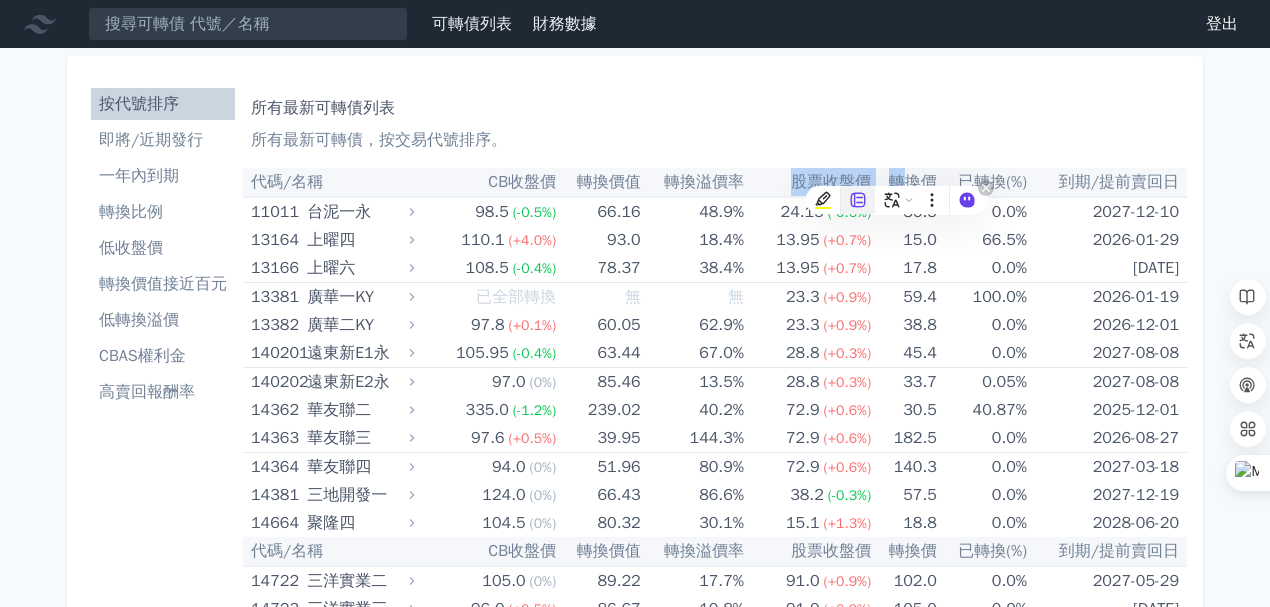 click at bounding box center [858, 200] 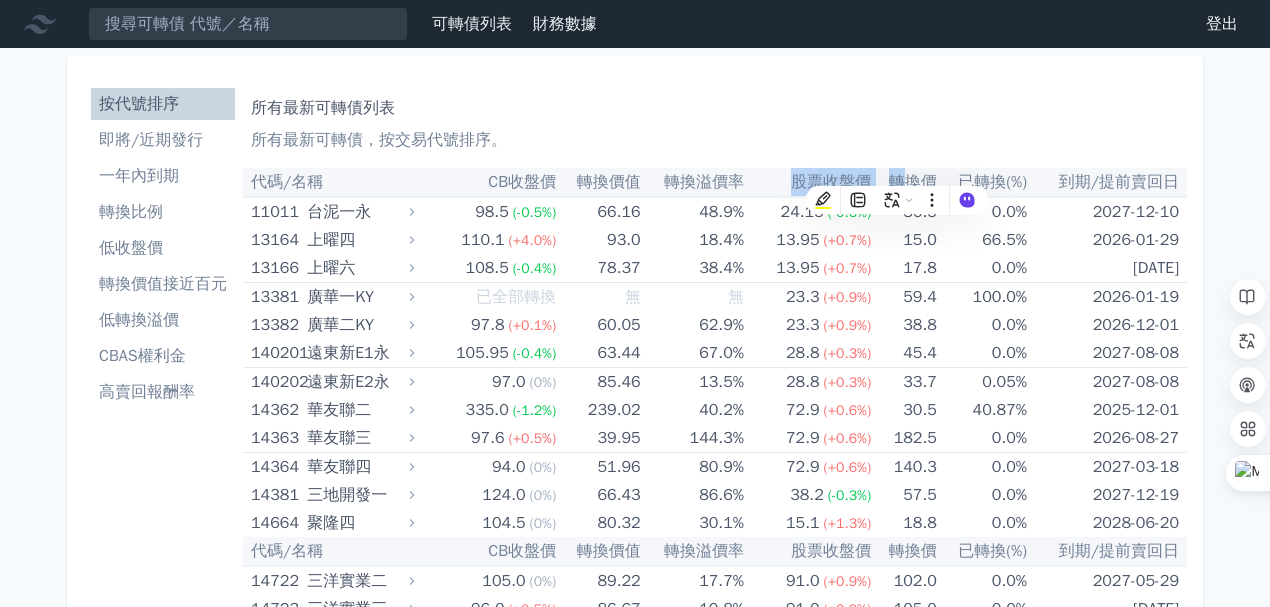 click on "股票收盤價" at bounding box center [807, 182] 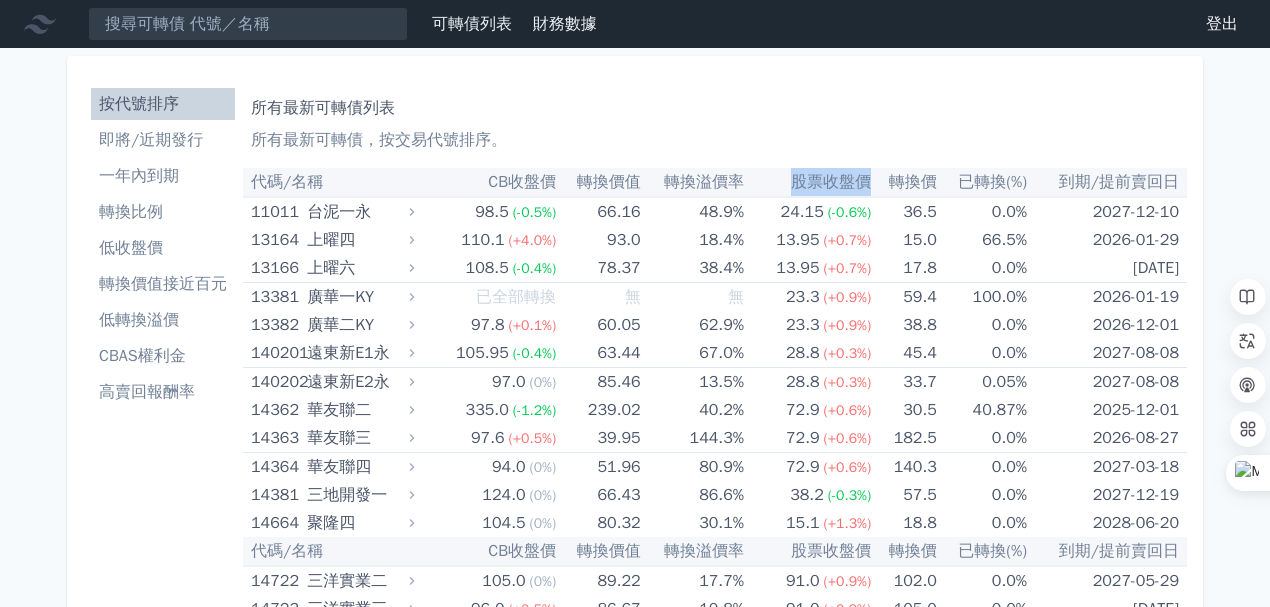 drag, startPoint x: 788, startPoint y: 184, endPoint x: 866, endPoint y: 181, distance: 78.05767 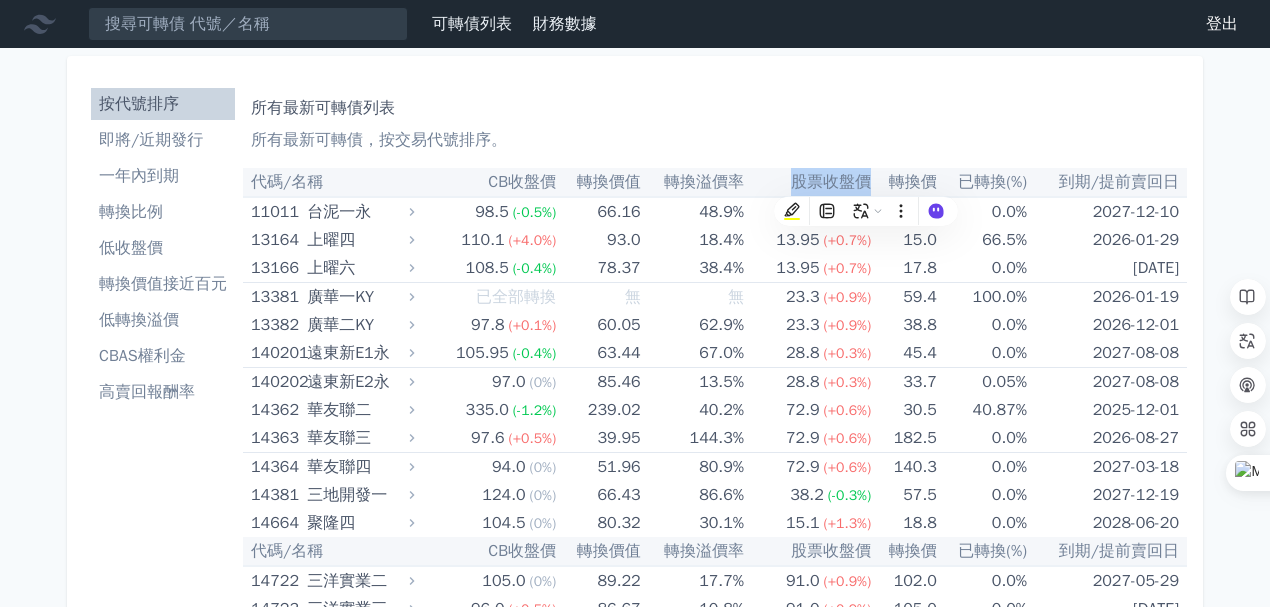 copy on "股票收盤價" 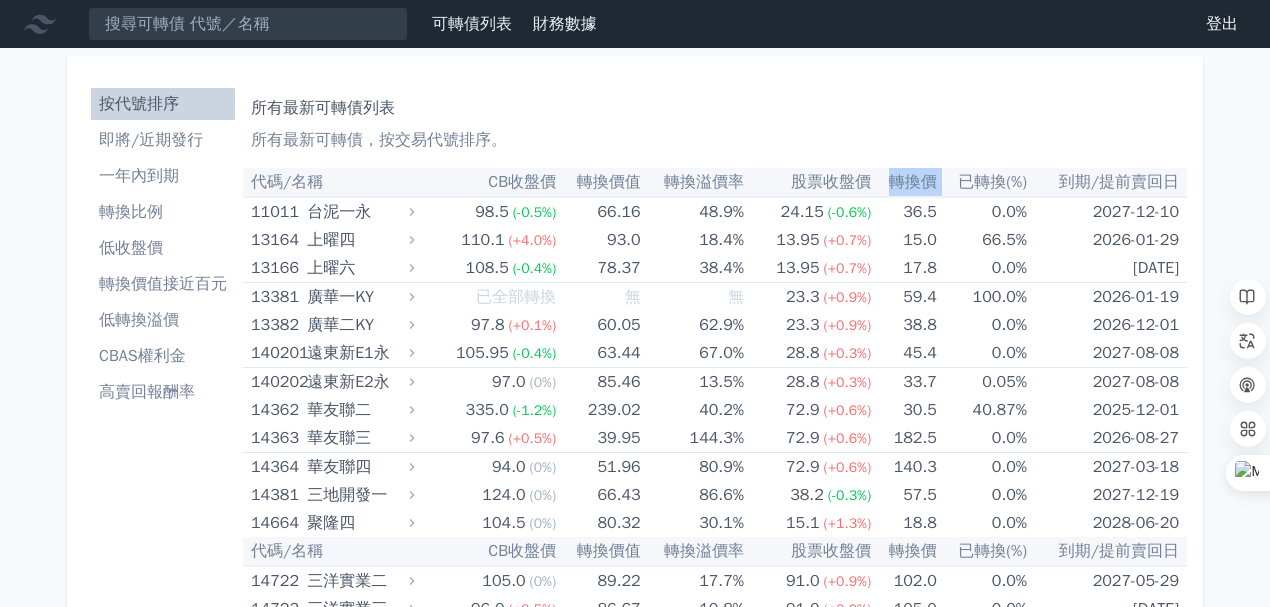 drag, startPoint x: 879, startPoint y: 183, endPoint x: 939, endPoint y: 186, distance: 60.074955 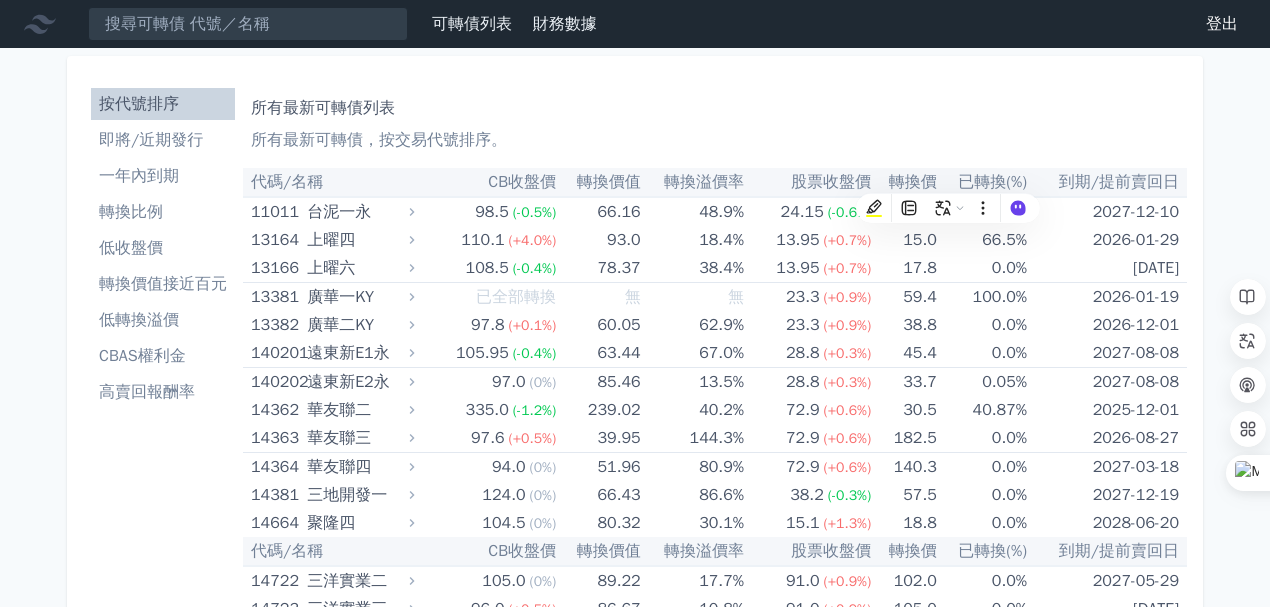 click on "到期/提前賣回日" at bounding box center [1107, 182] 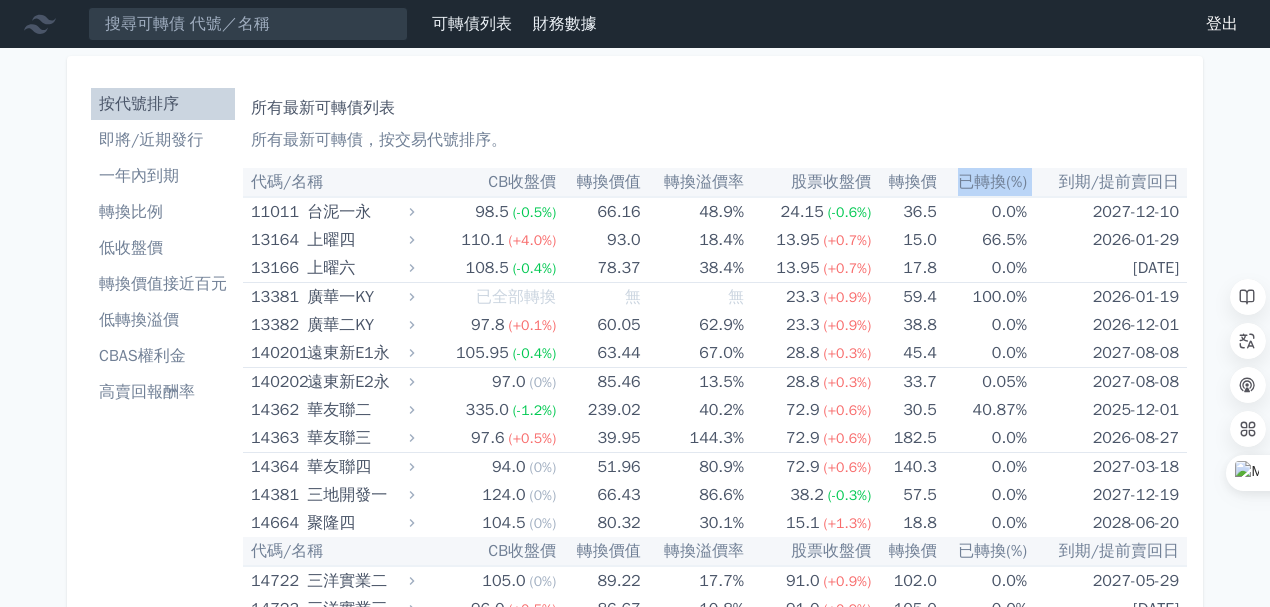 drag, startPoint x: 962, startPoint y: 180, endPoint x: 1033, endPoint y: 176, distance: 71.11259 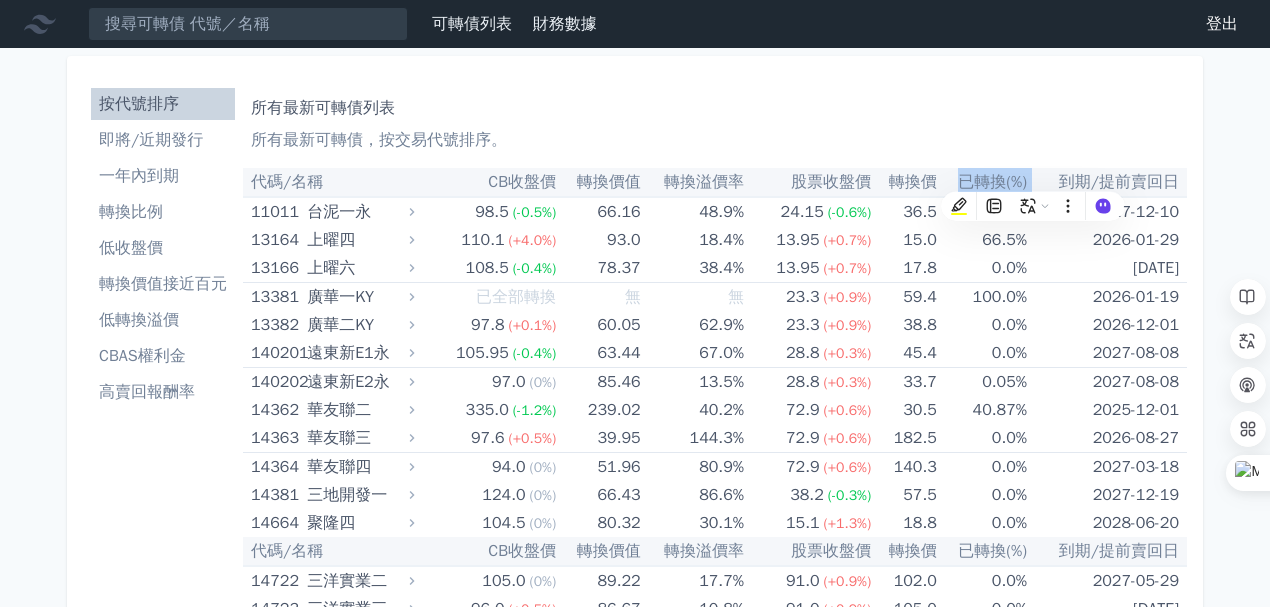 copy on "已轉換(%)" 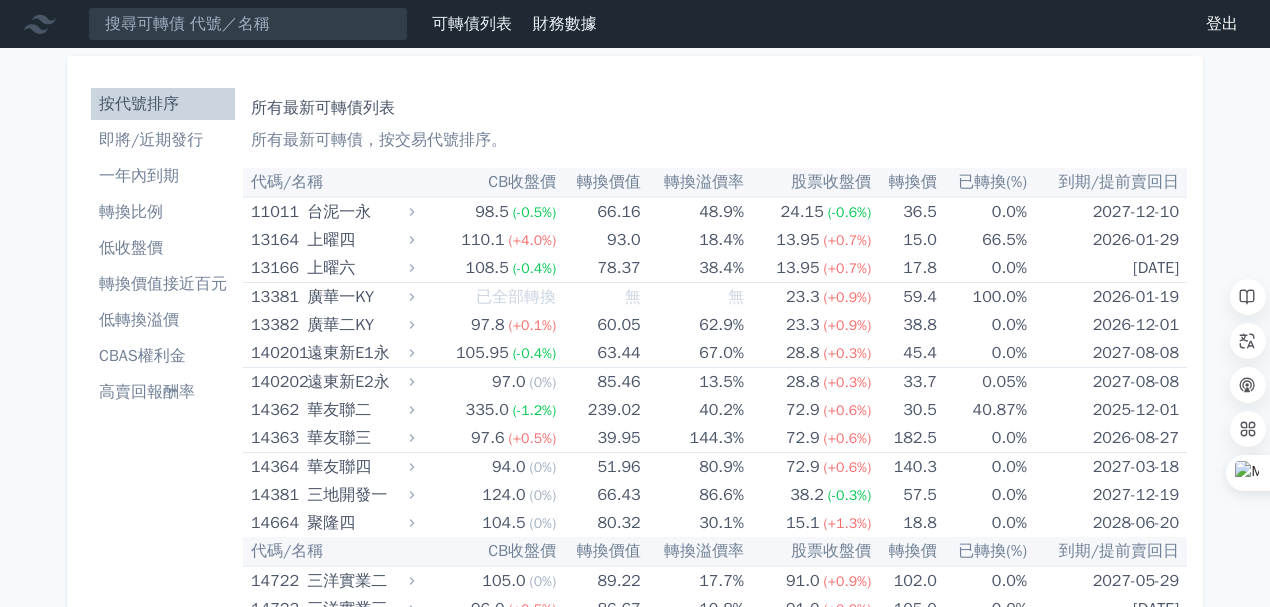 click on "到期/提前賣回日" at bounding box center (1107, 182) 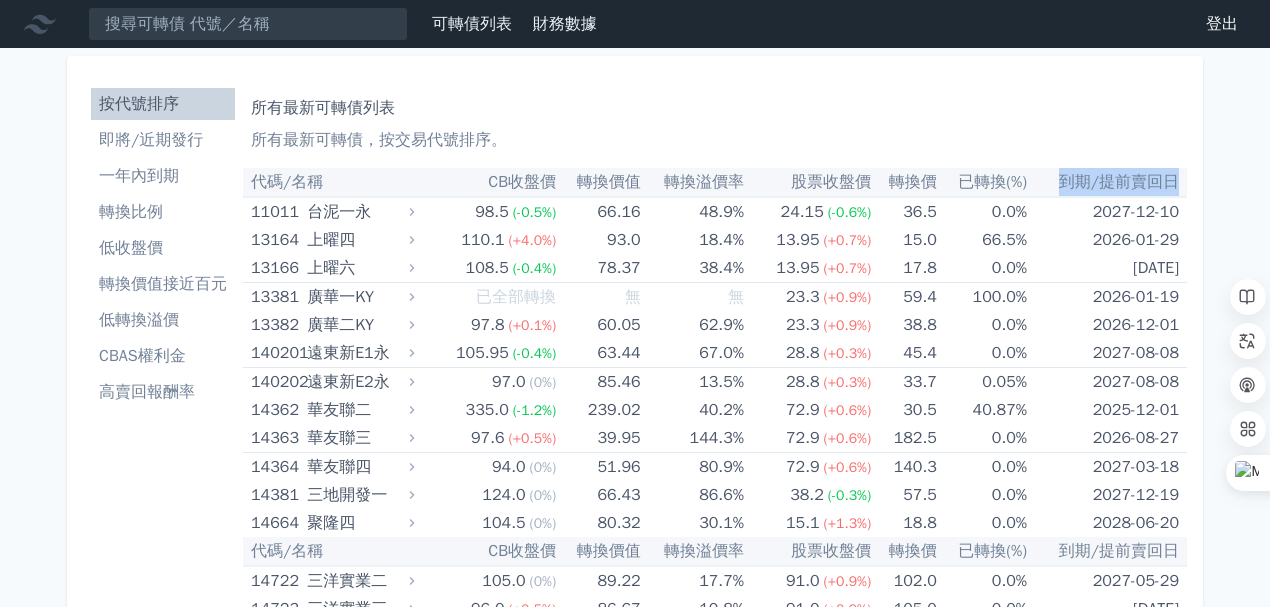 drag, startPoint x: 1066, startPoint y: 180, endPoint x: 1174, endPoint y: 182, distance: 108.01852 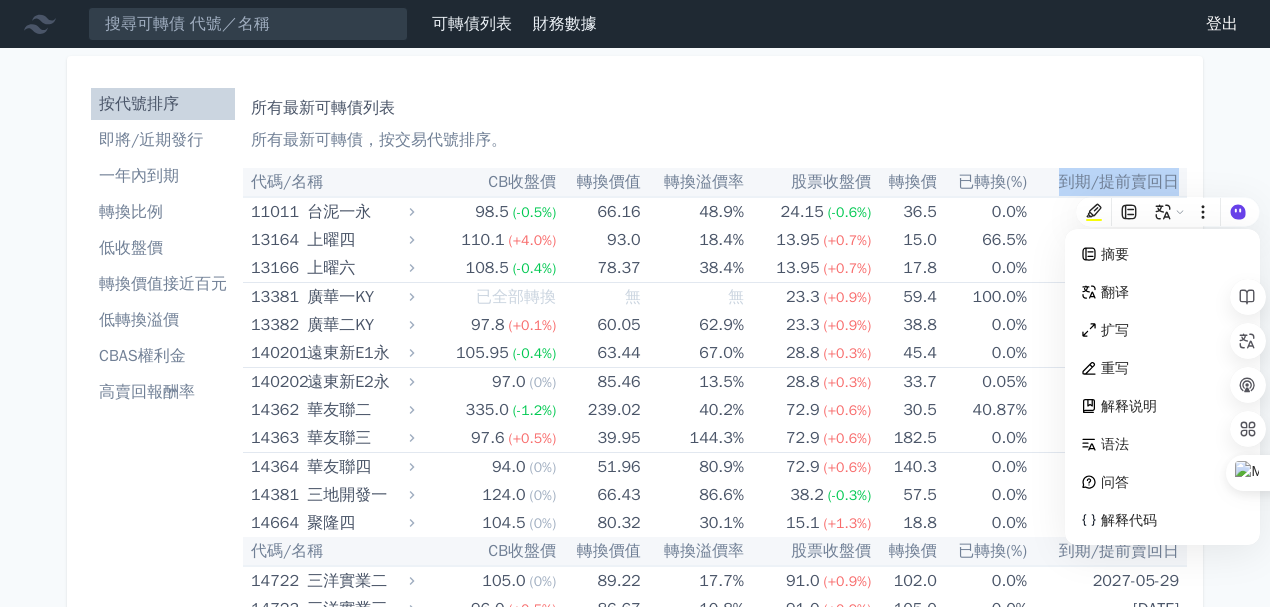 copy on "到期/提前賣回日" 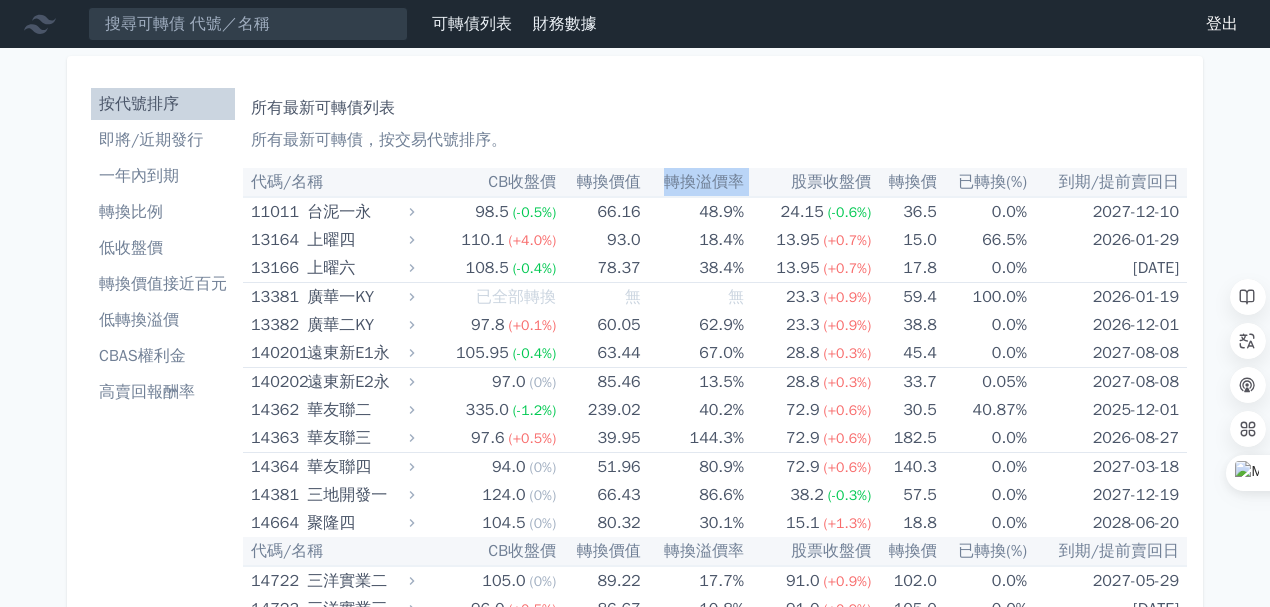 drag, startPoint x: 656, startPoint y: 184, endPoint x: 752, endPoint y: 184, distance: 96 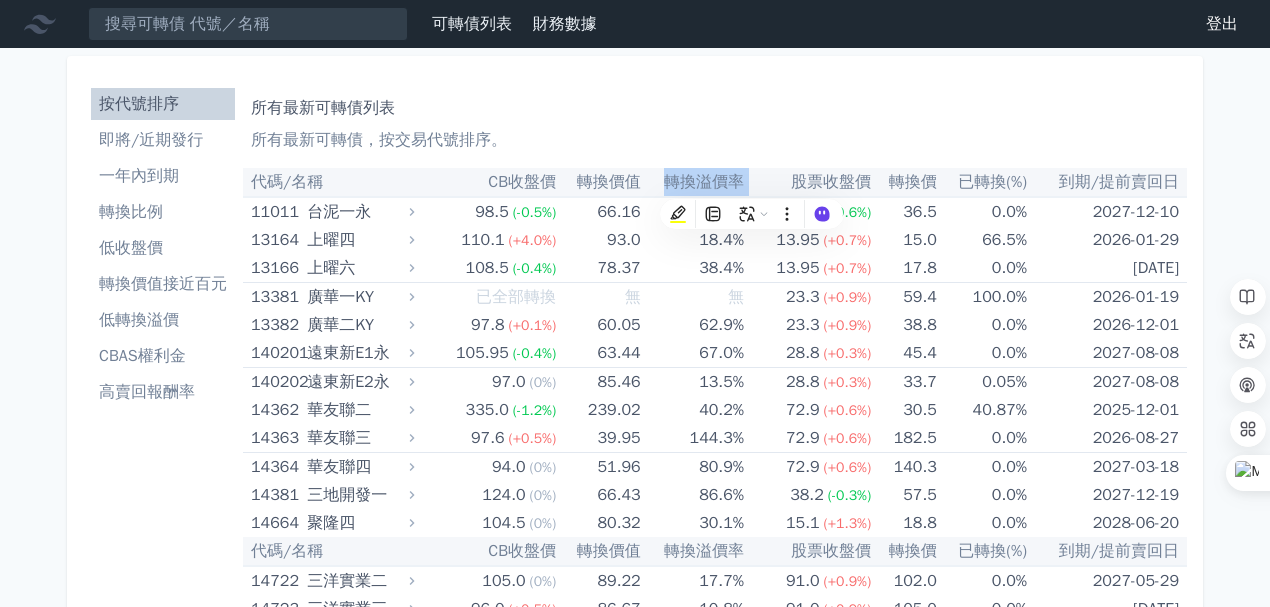 copy on "轉換溢價率" 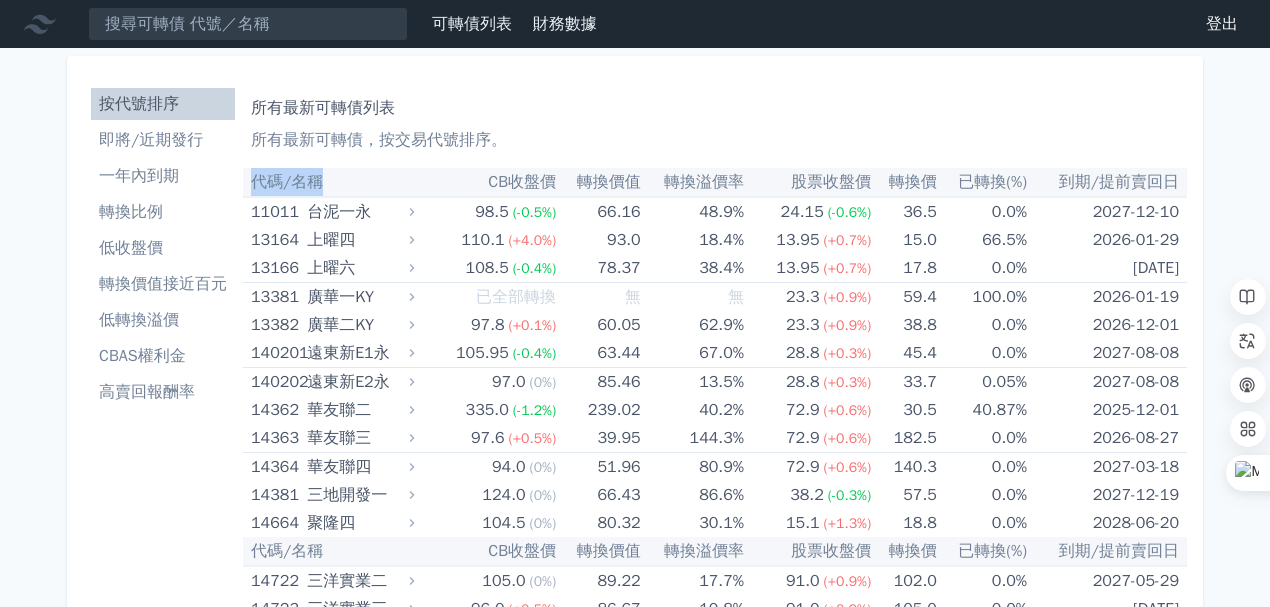 drag, startPoint x: 256, startPoint y: 182, endPoint x: 338, endPoint y: 180, distance: 82.02438 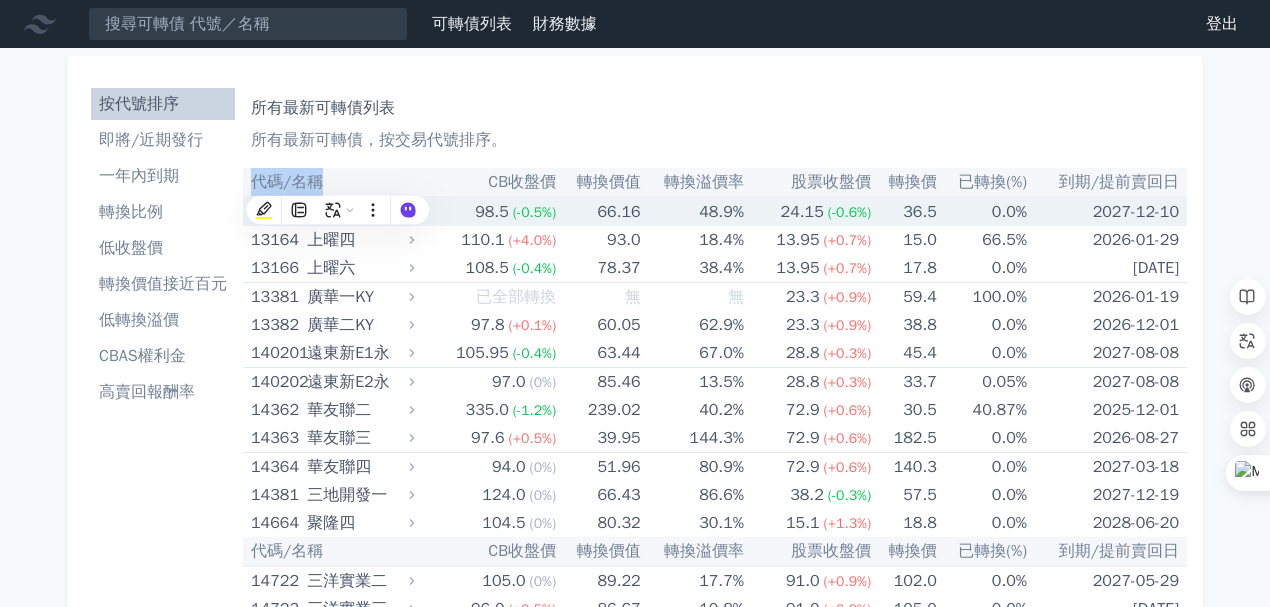 copy on "代碼/名稱" 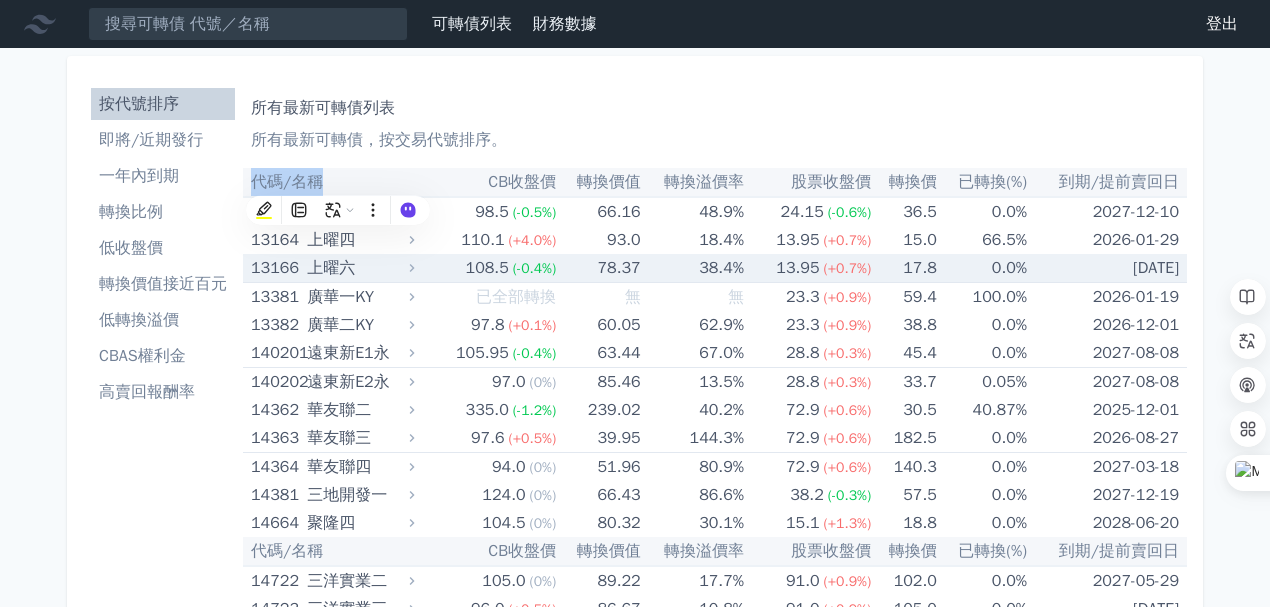 click on "(-0.4%)" at bounding box center (534, 268) 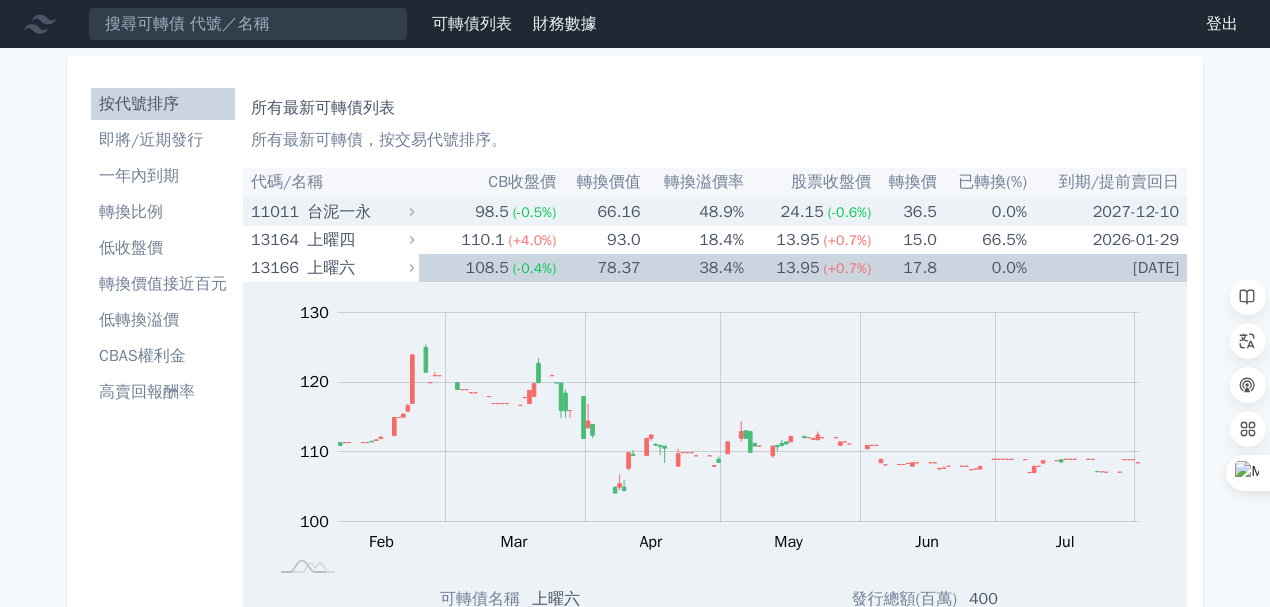 click on "台泥一永" at bounding box center (358, 212) 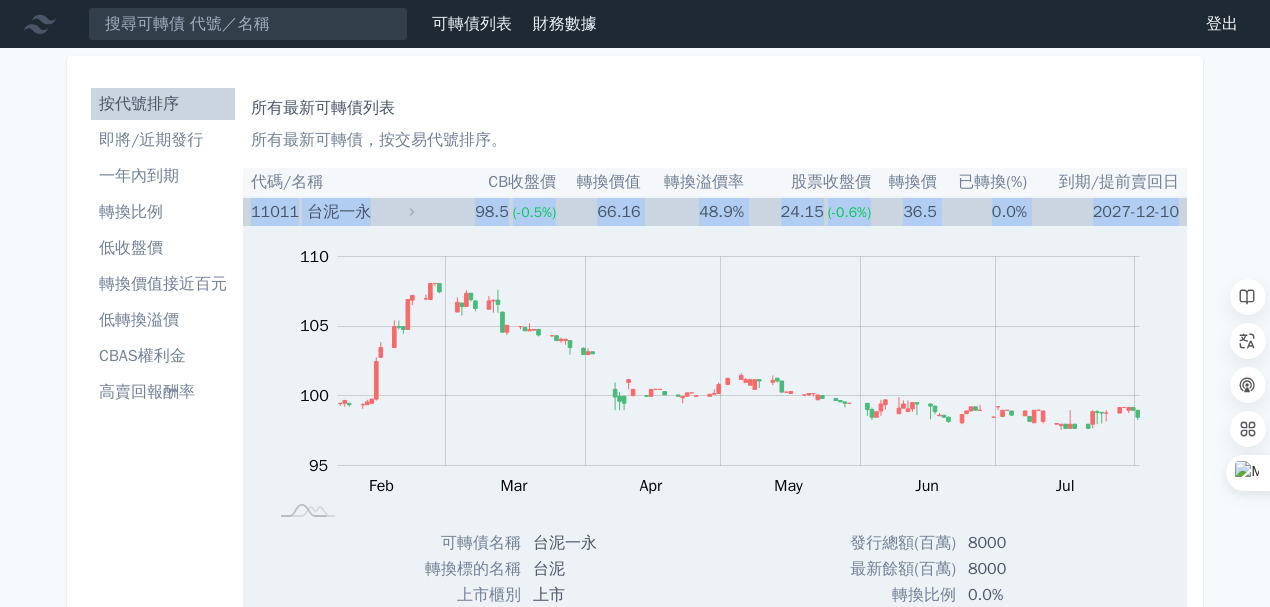 drag, startPoint x: 249, startPoint y: 204, endPoint x: 1174, endPoint y: 214, distance: 925.0541 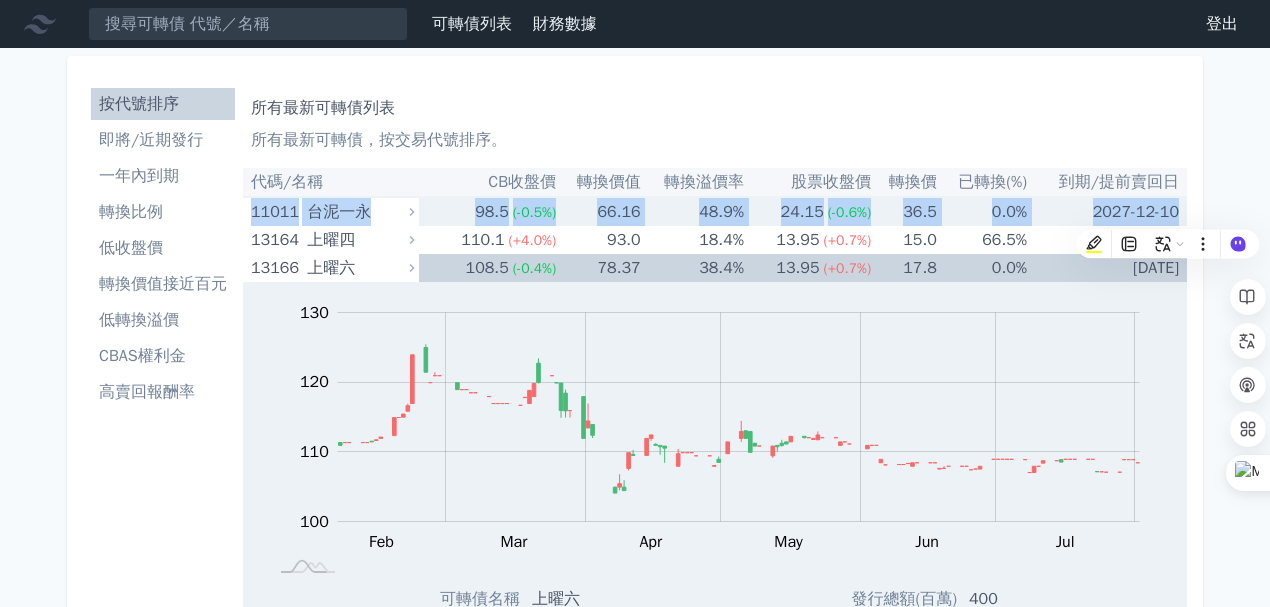 copy on "11011
台泥一永
98.5 (-0.5%)
66.16
48.9%
24.15 (-0.6%)
36.5
0.0%
2027-12-10" 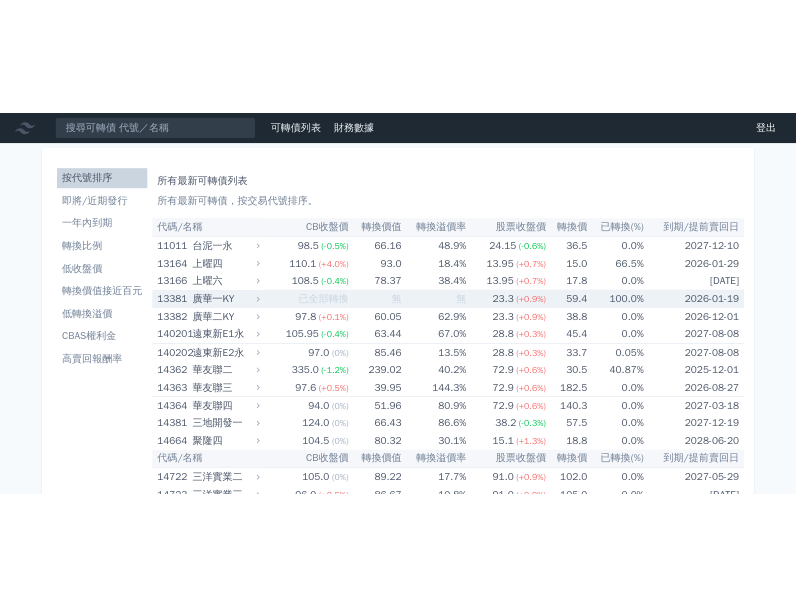 scroll, scrollTop: 0, scrollLeft: 0, axis: both 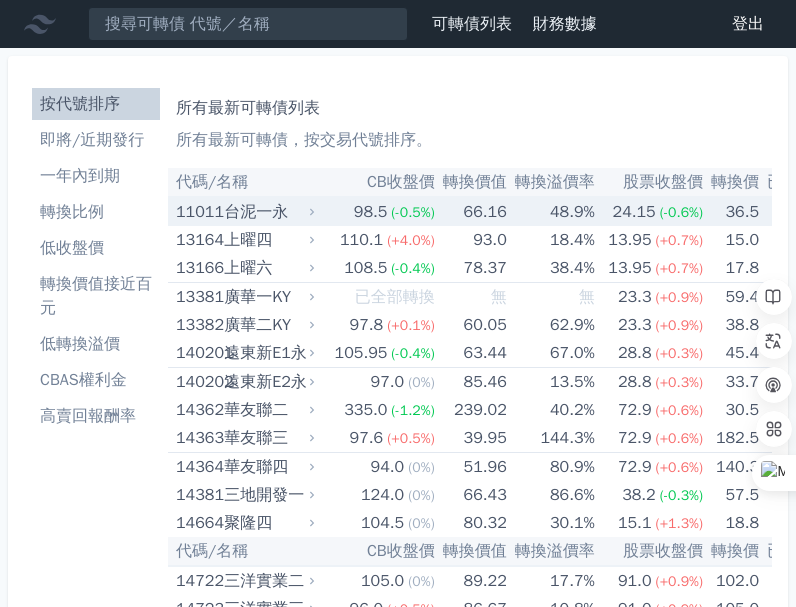 click on "台泥一永" at bounding box center [267, 212] 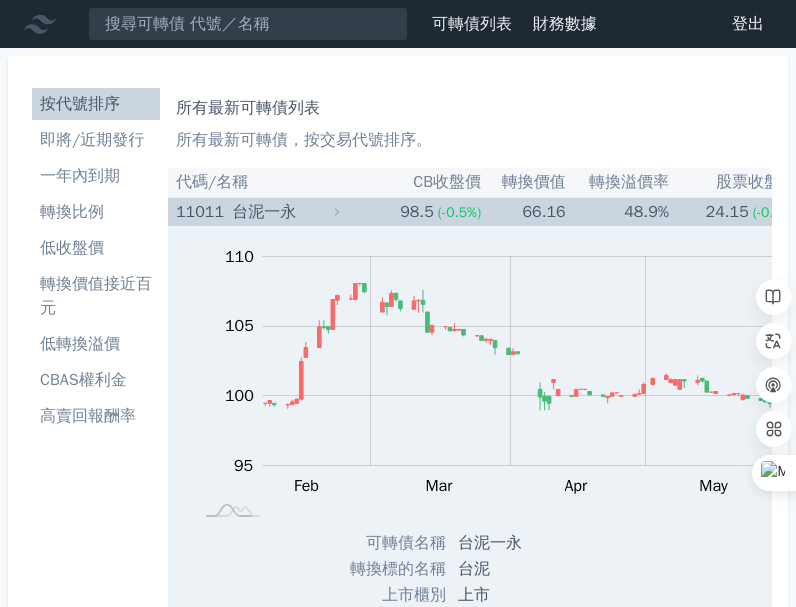 click on "台泥一永" at bounding box center [283, 212] 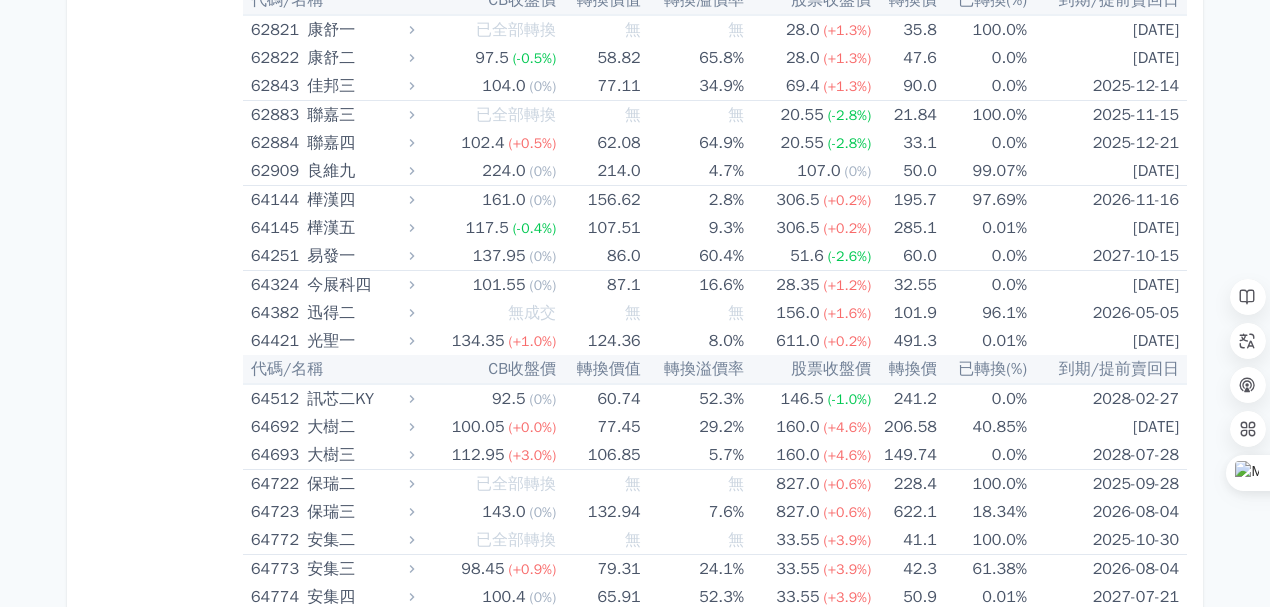 scroll, scrollTop: 8270, scrollLeft: 0, axis: vertical 